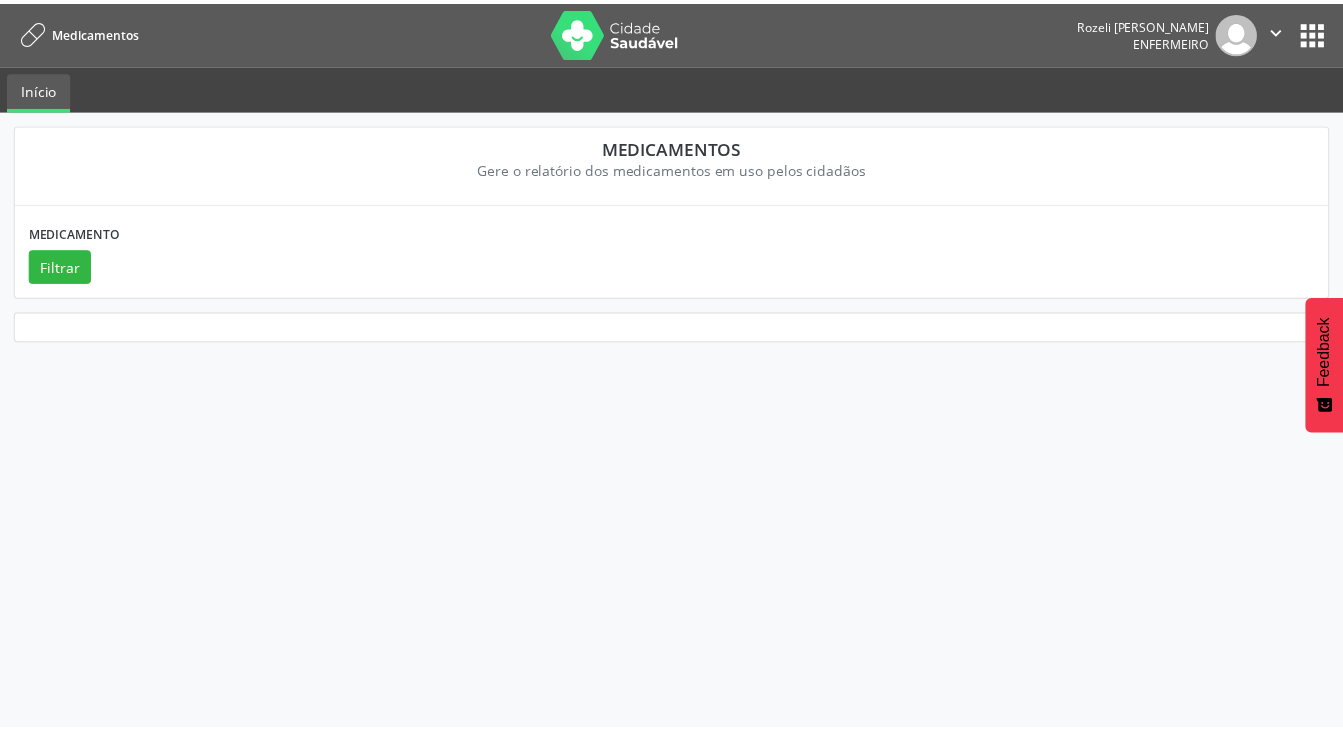 scroll, scrollTop: 0, scrollLeft: 0, axis: both 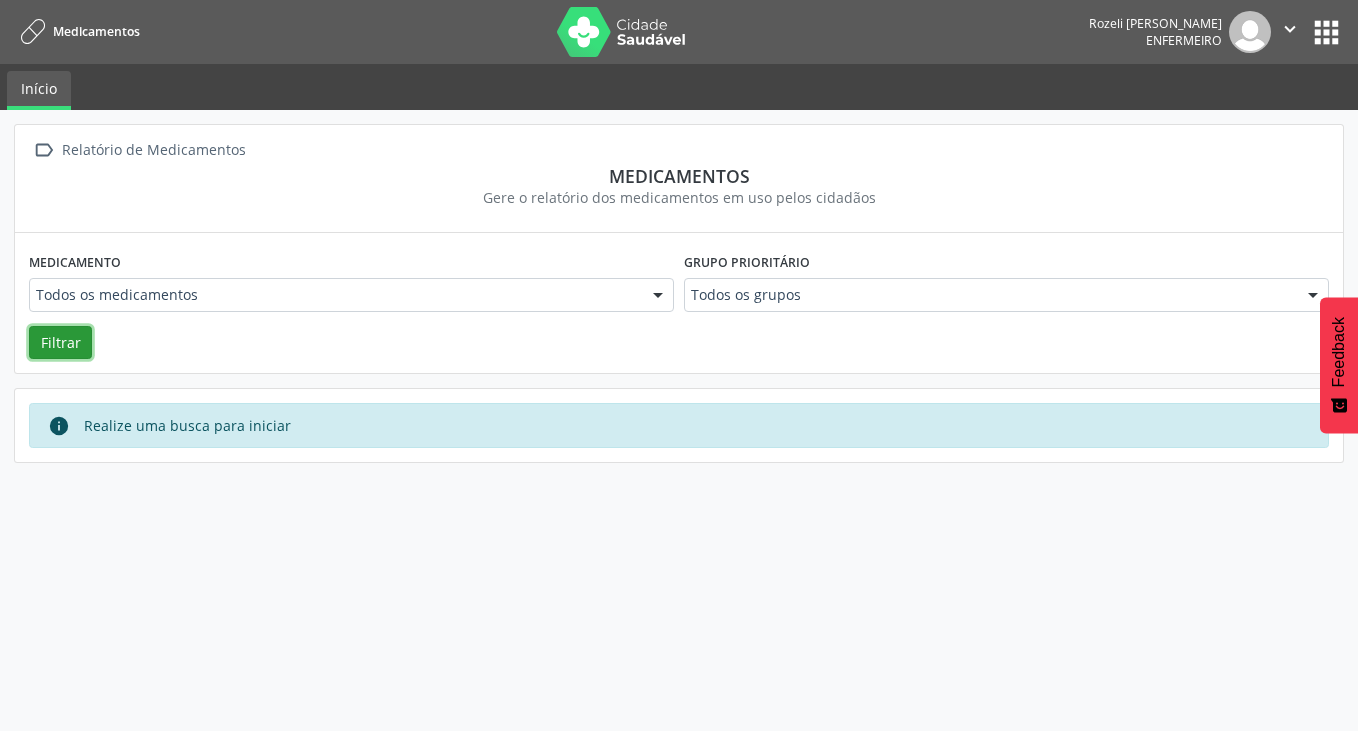click on "Filtrar" at bounding box center [60, 343] 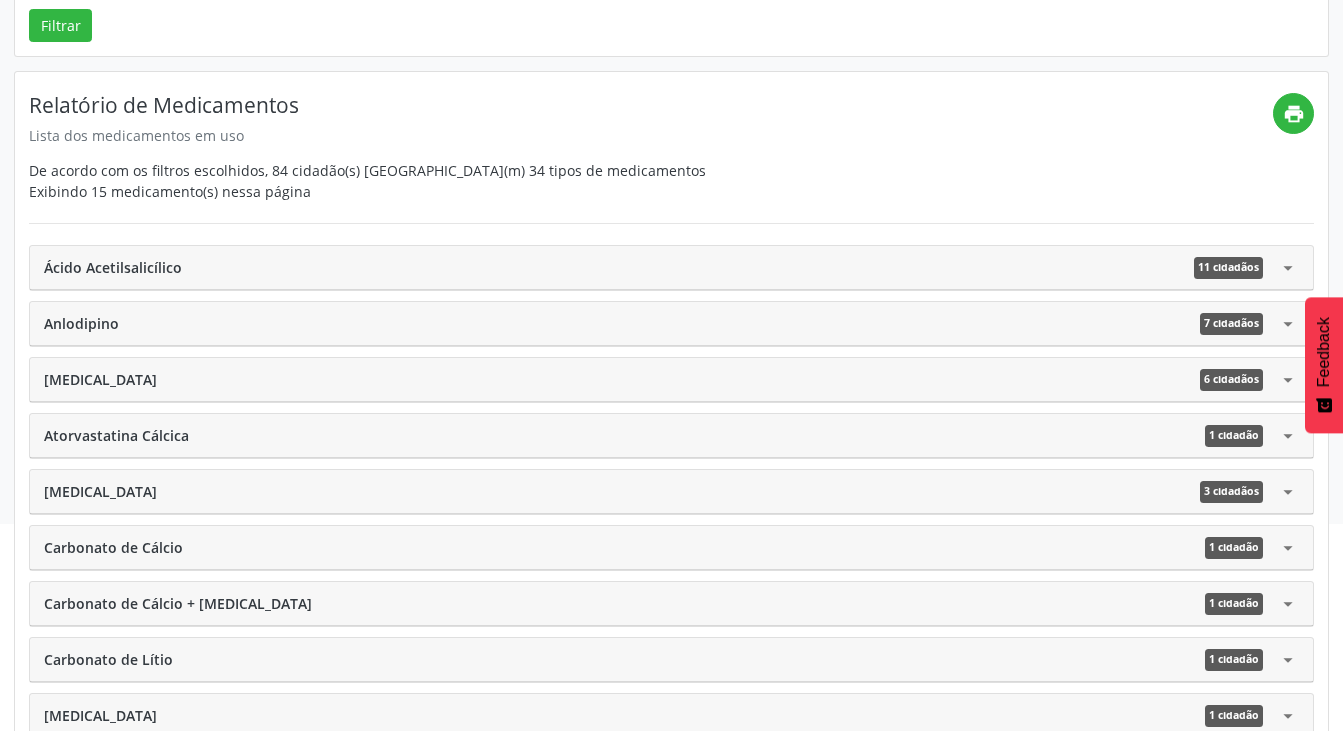 scroll, scrollTop: 400, scrollLeft: 0, axis: vertical 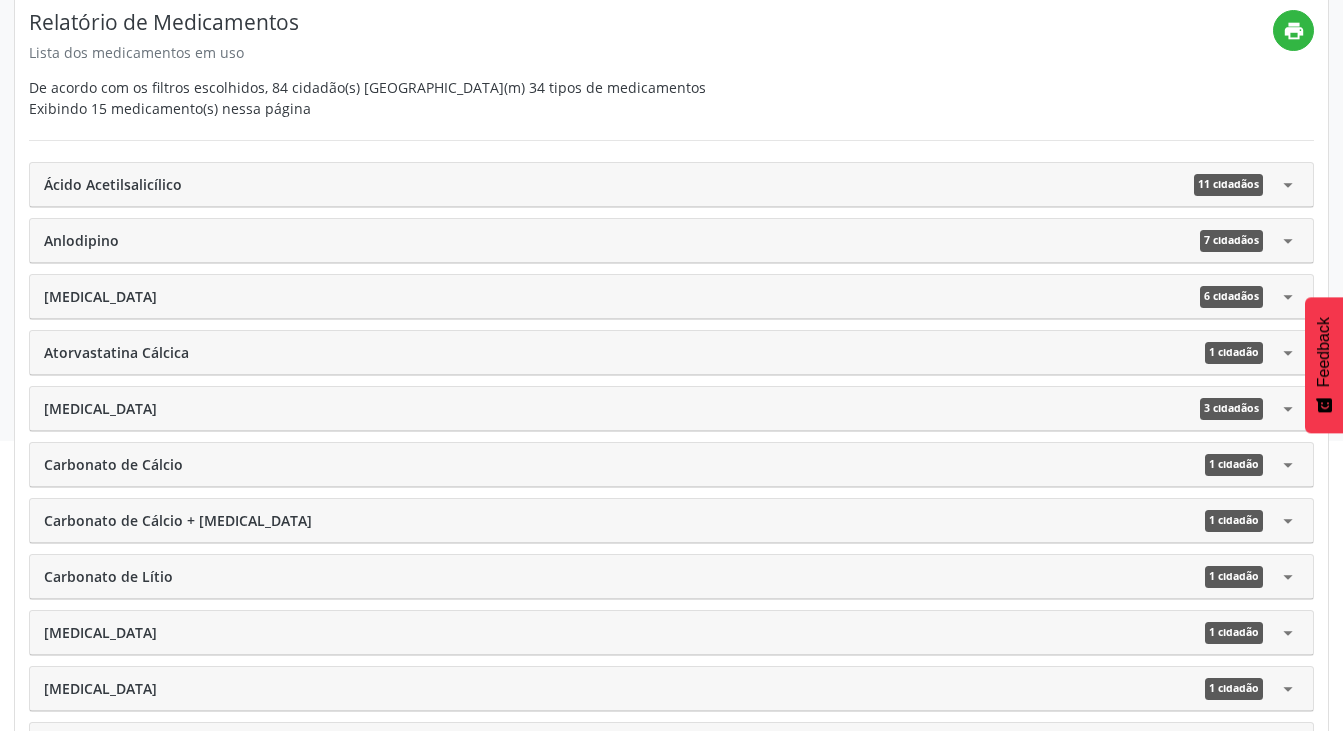 click on "11
cidadãos" at bounding box center (1228, 185) 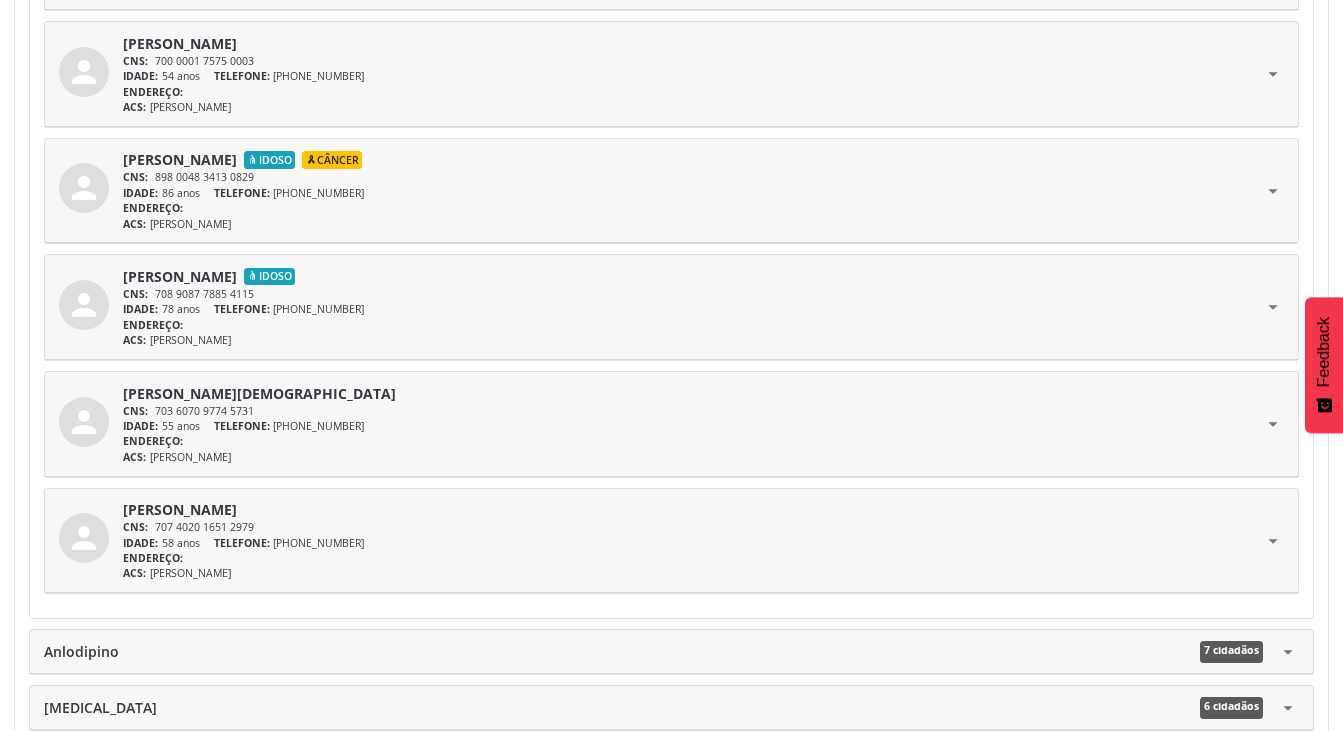scroll, scrollTop: 1800, scrollLeft: 0, axis: vertical 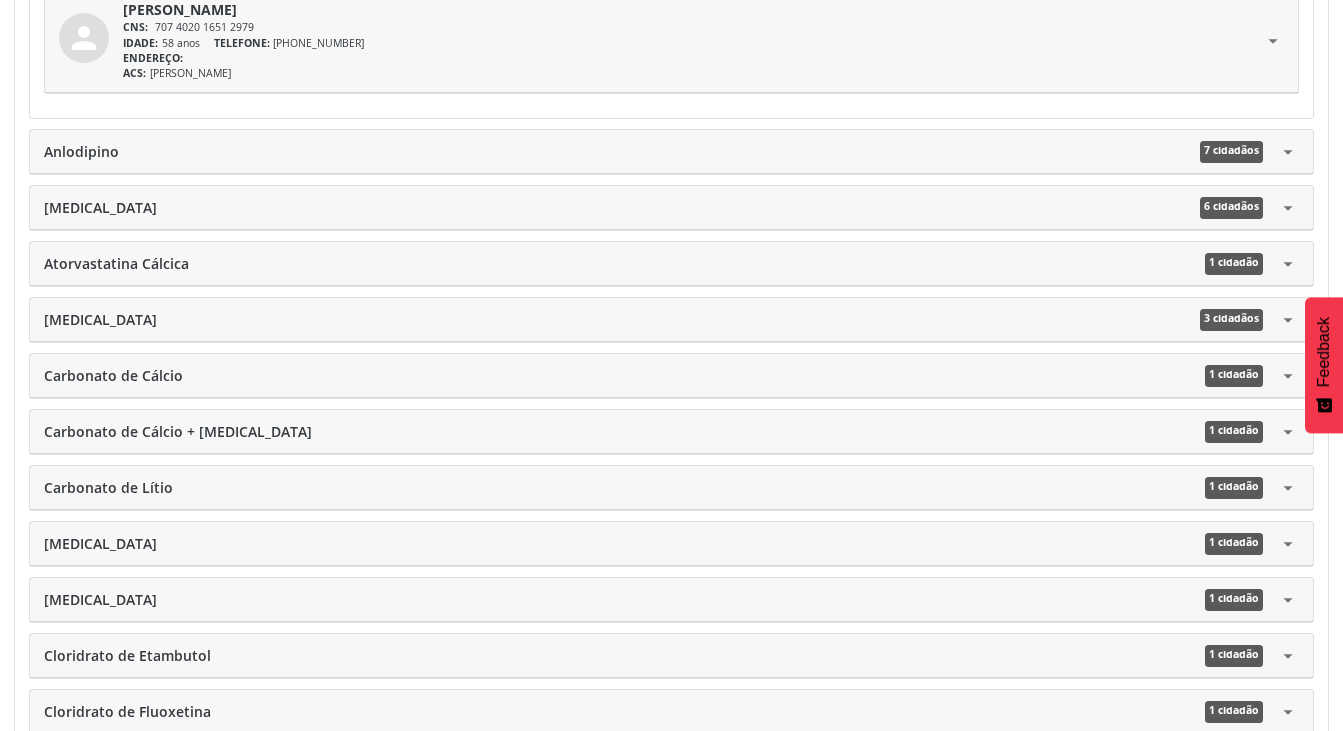 click on "arrow_drop_down" at bounding box center (1288, 152) 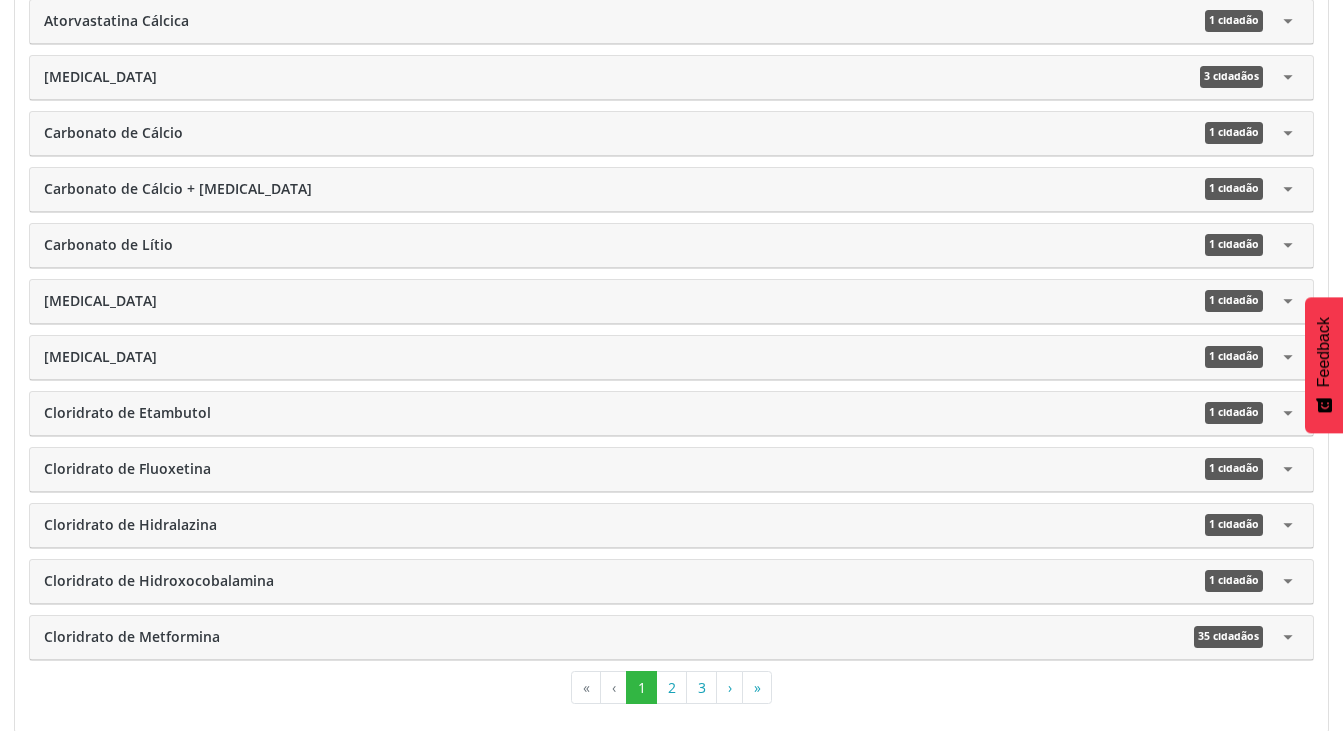 scroll, scrollTop: 2889, scrollLeft: 0, axis: vertical 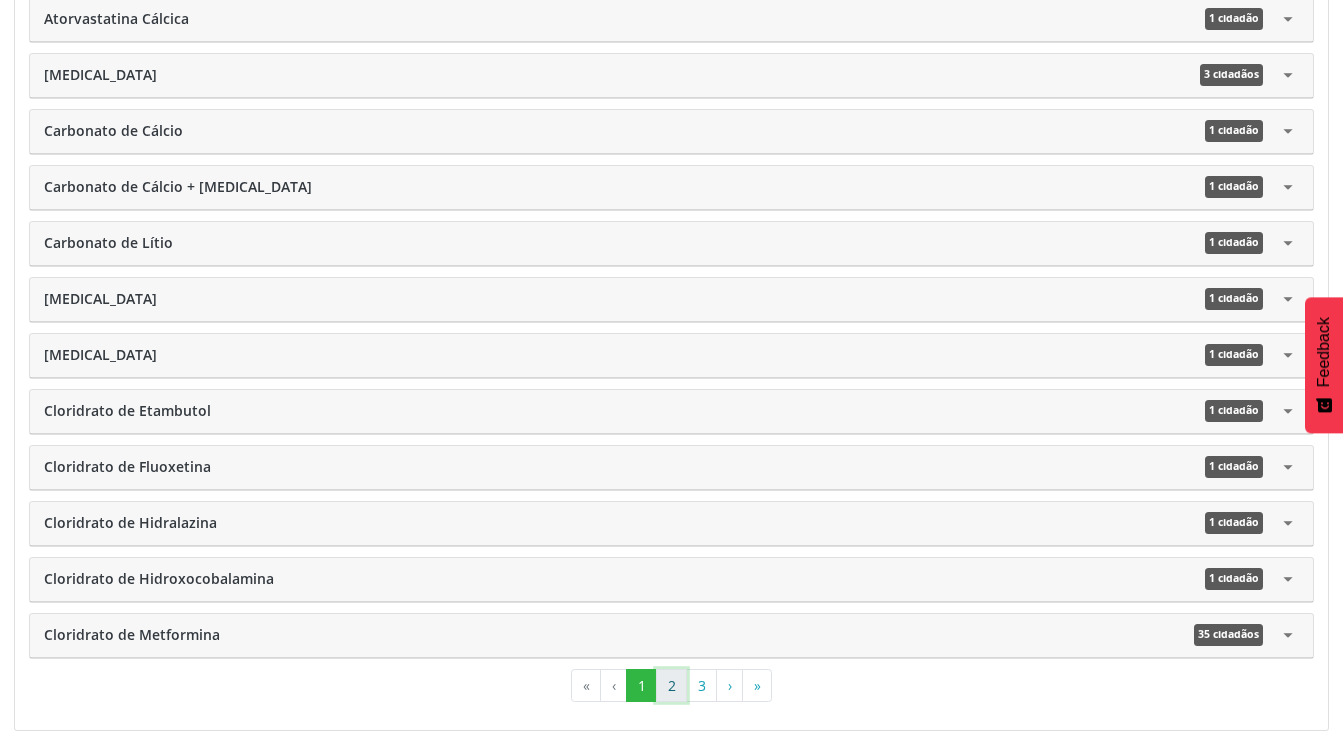 click on "2" at bounding box center (671, 686) 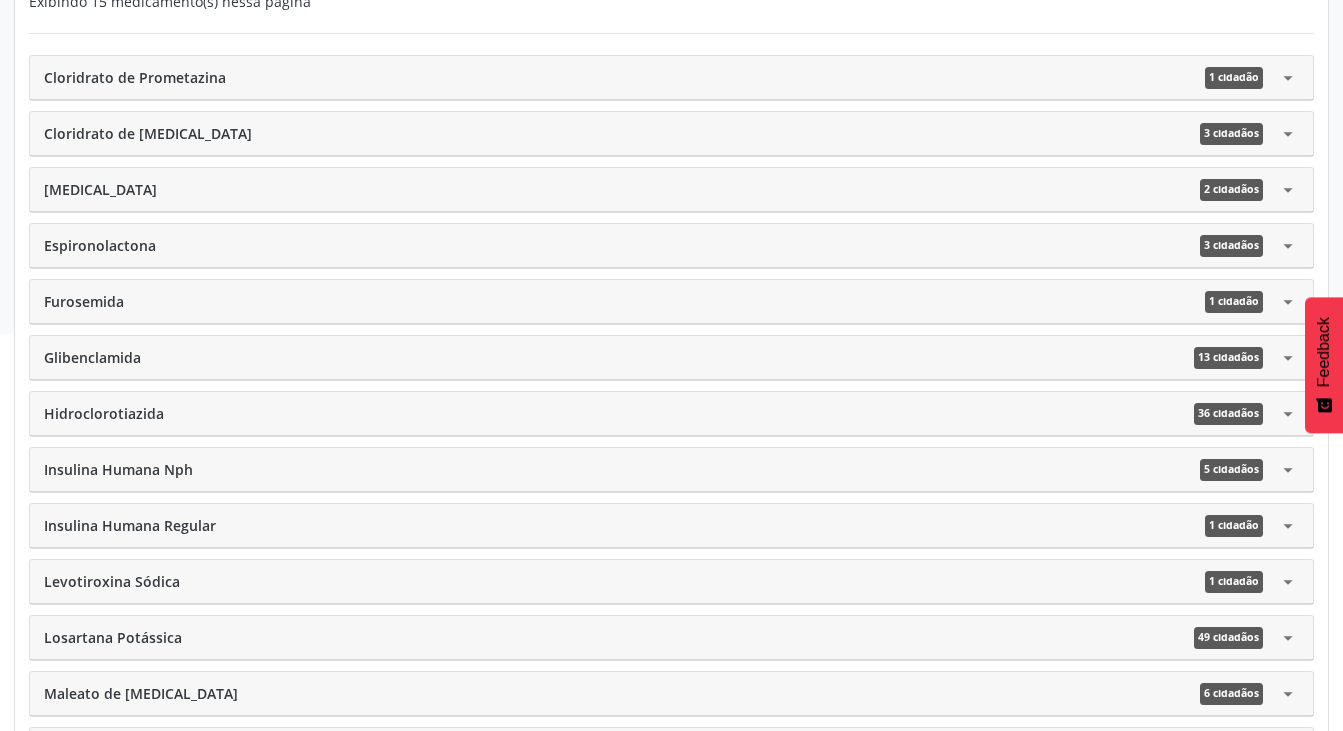 scroll, scrollTop: 700, scrollLeft: 0, axis: vertical 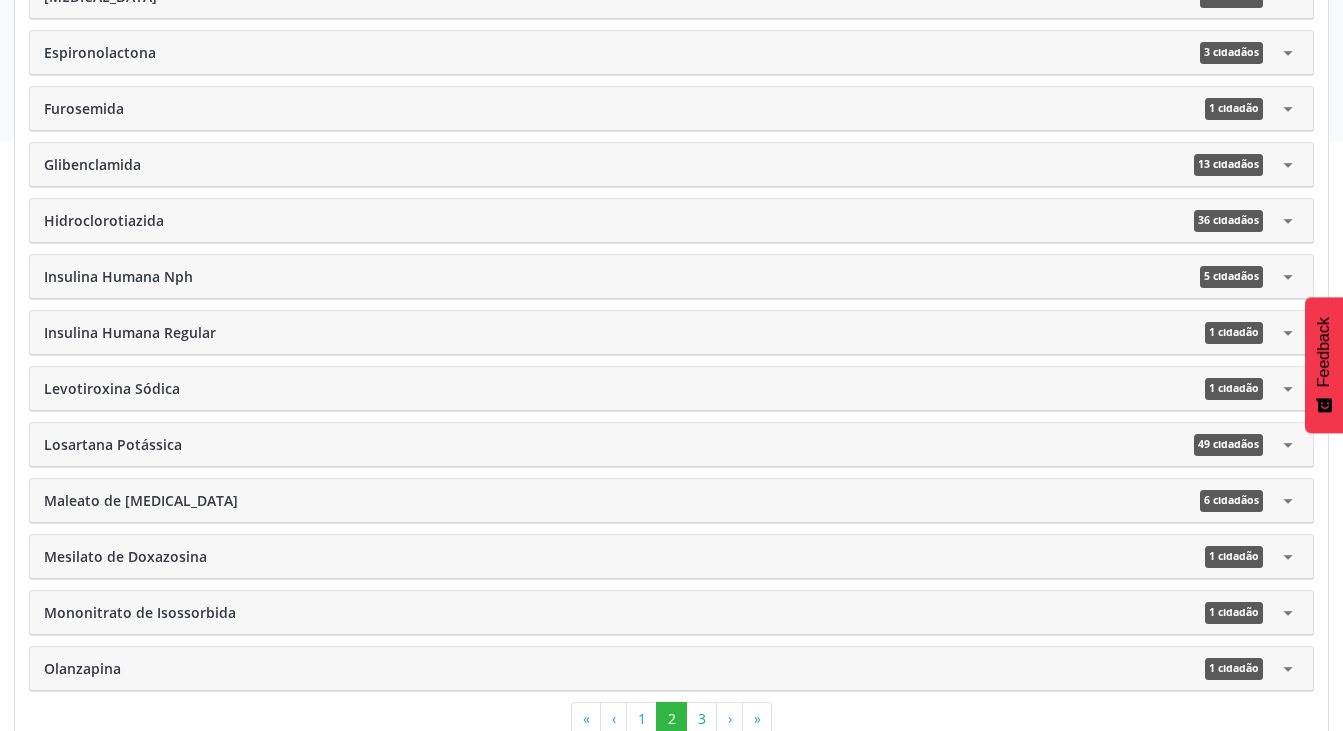 click on "Insulina Humana Nph" at bounding box center (118, 277) 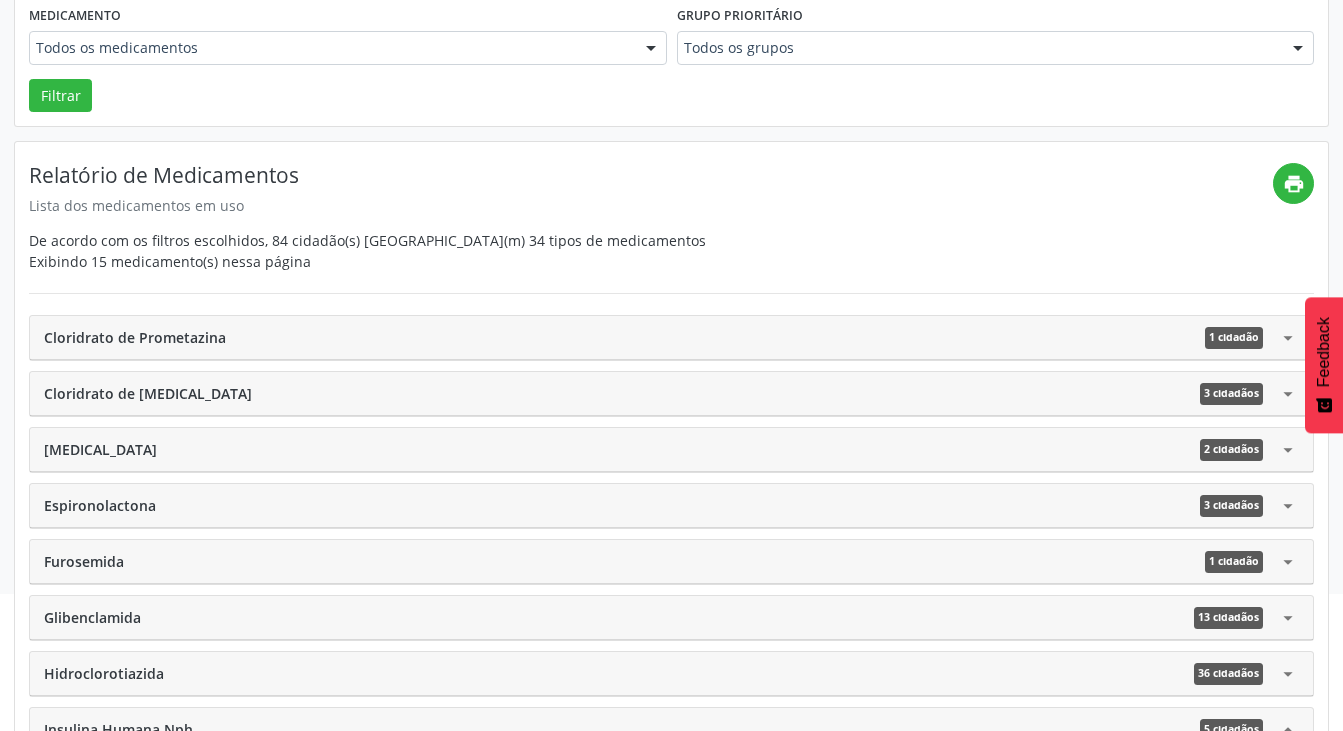 scroll, scrollTop: 0, scrollLeft: 0, axis: both 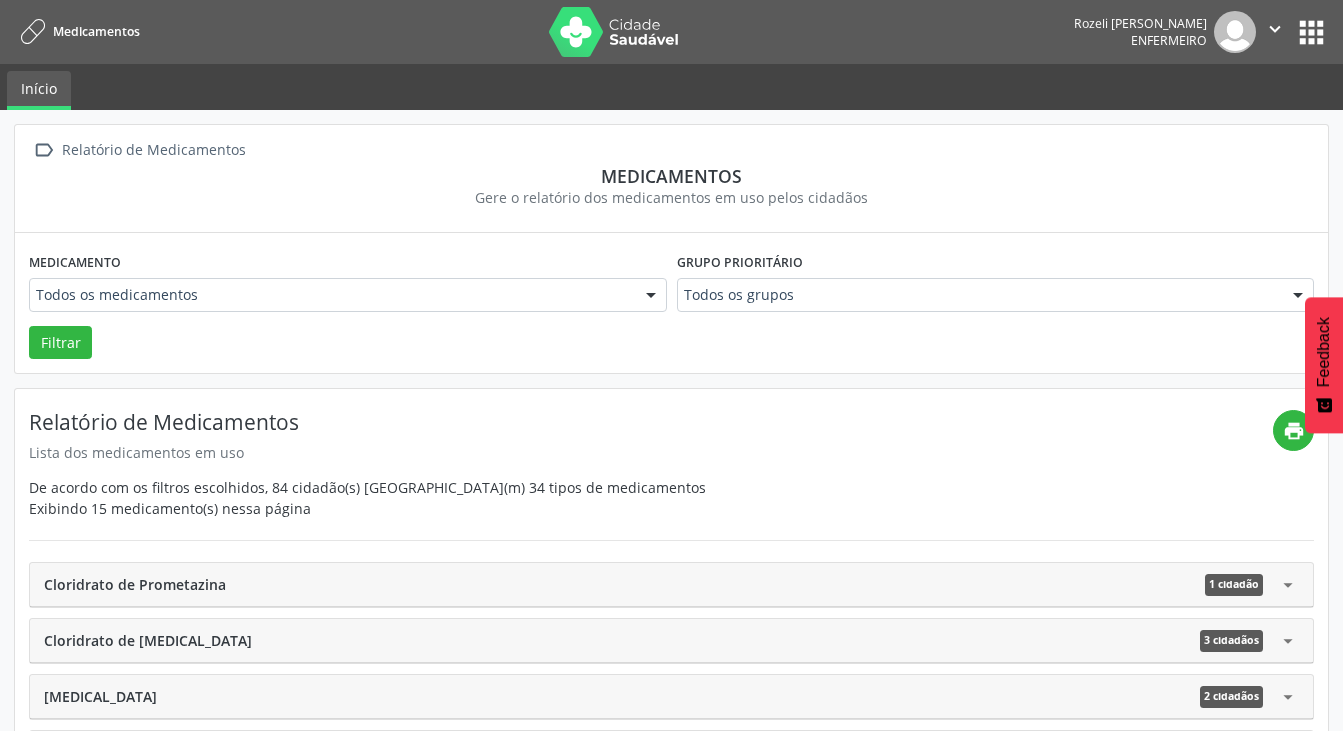 click at bounding box center [1298, 296] 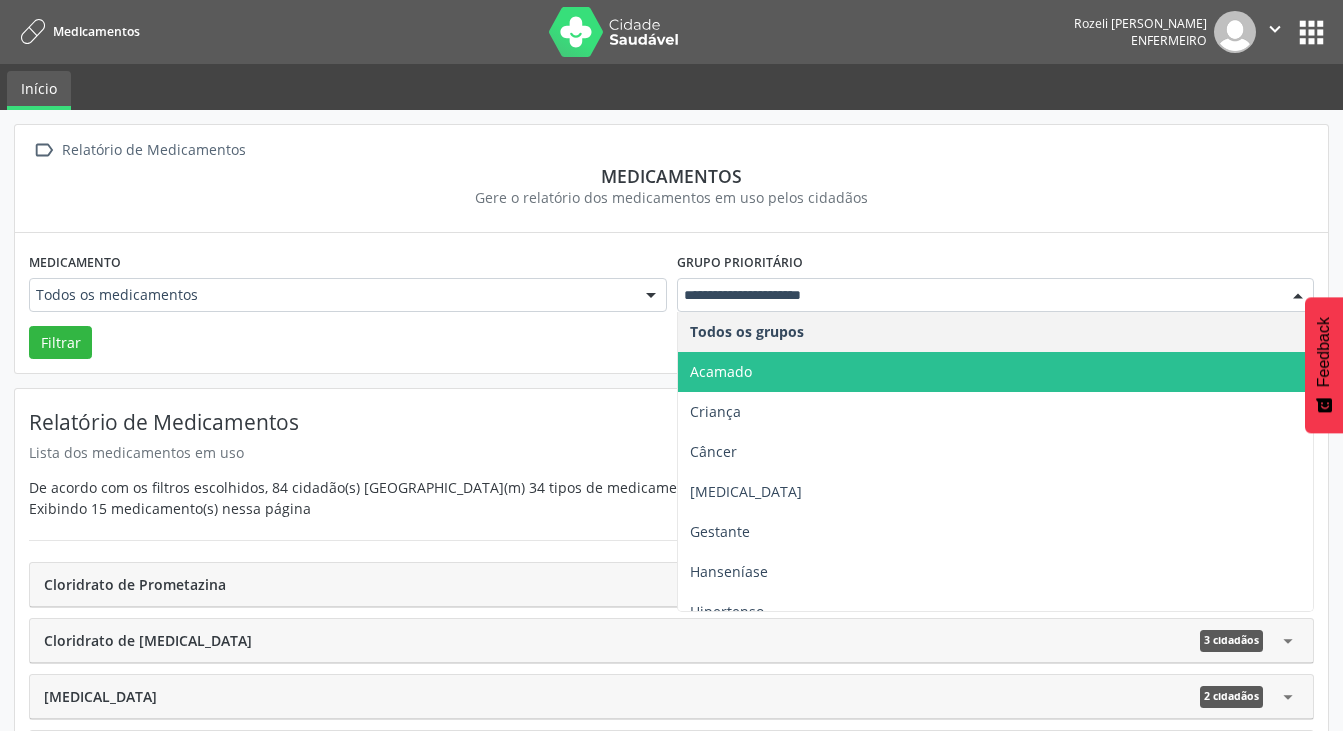 click on "Acamado" at bounding box center (721, 371) 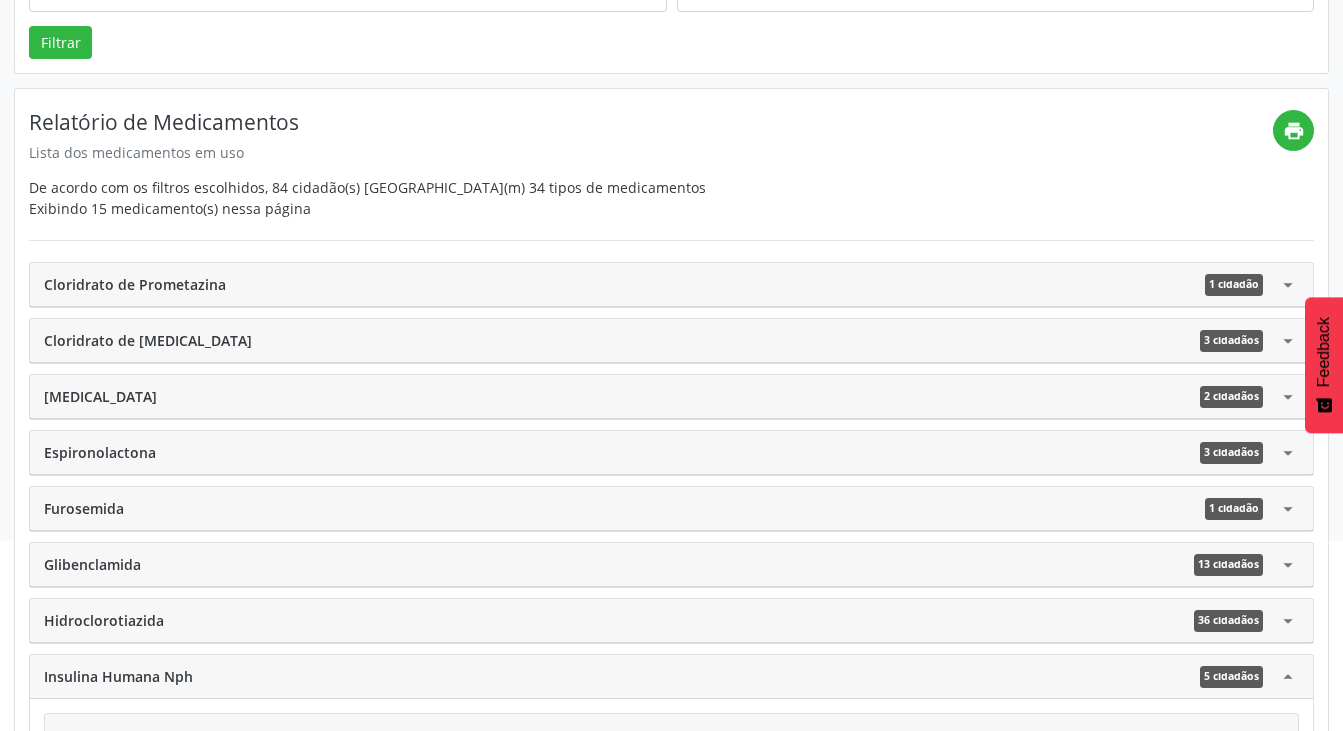 scroll, scrollTop: 0, scrollLeft: 0, axis: both 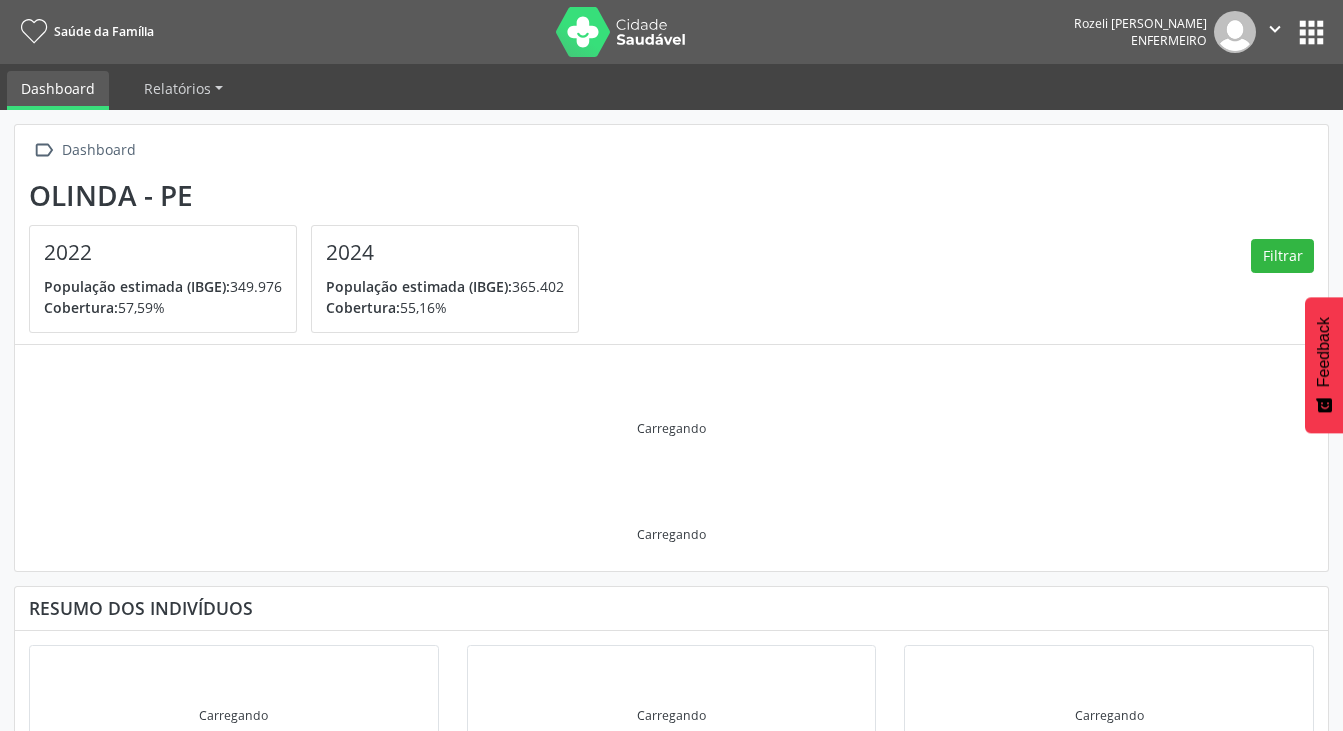 click on "apps" at bounding box center [1311, 32] 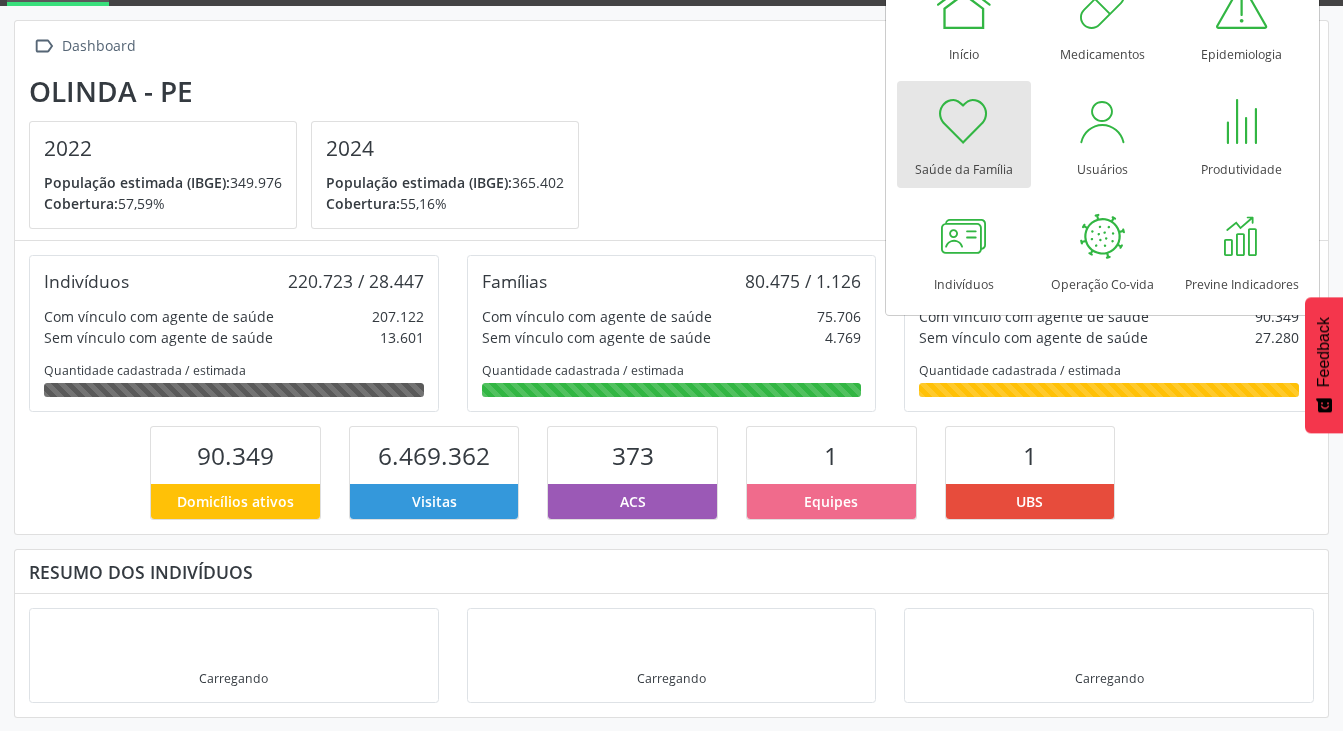 scroll, scrollTop: 105, scrollLeft: 0, axis: vertical 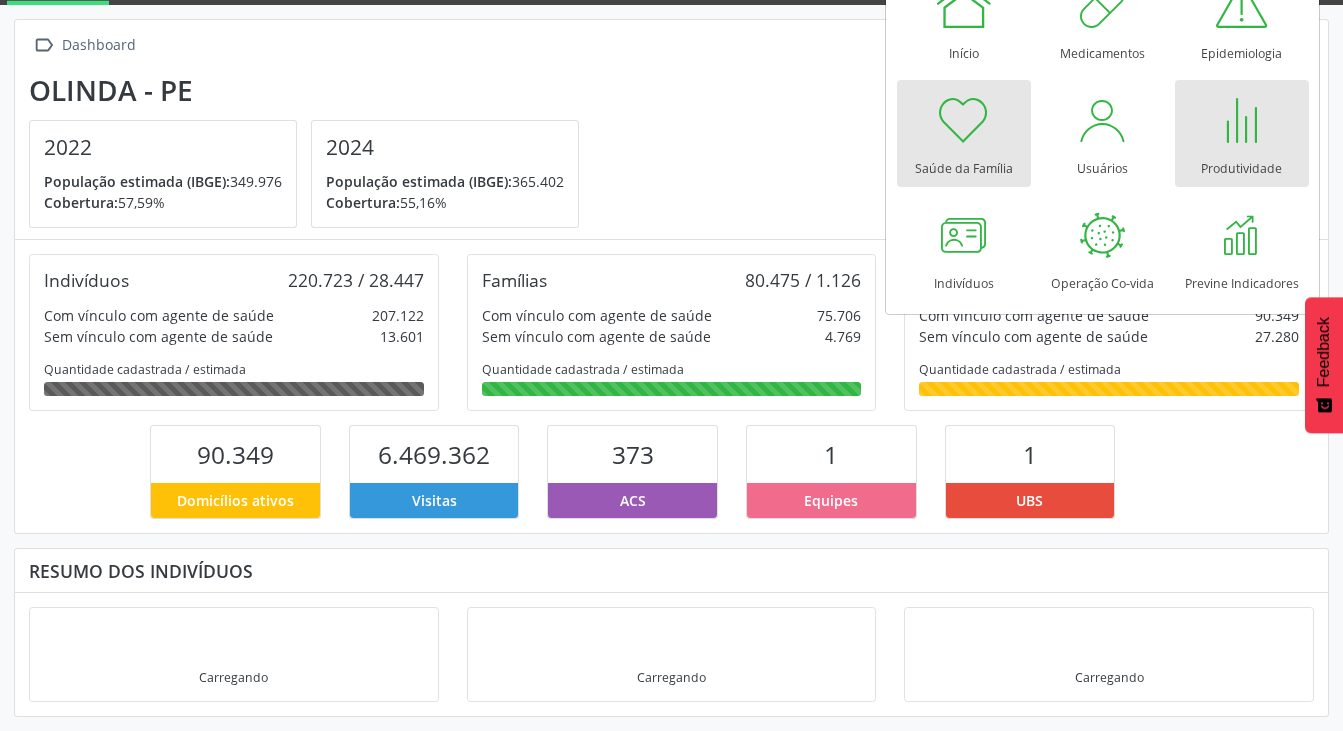 drag, startPoint x: 1118, startPoint y: 146, endPoint x: 1242, endPoint y: 115, distance: 127.81628 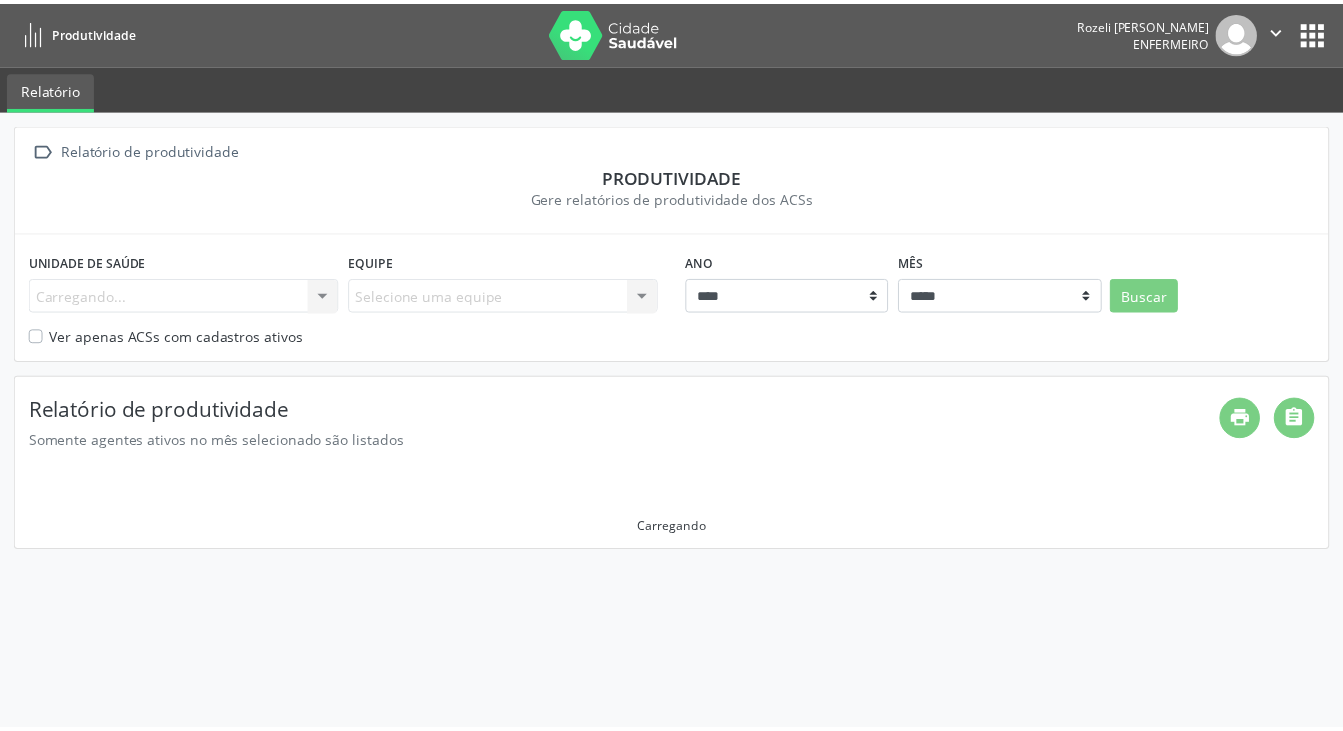 scroll, scrollTop: 0, scrollLeft: 0, axis: both 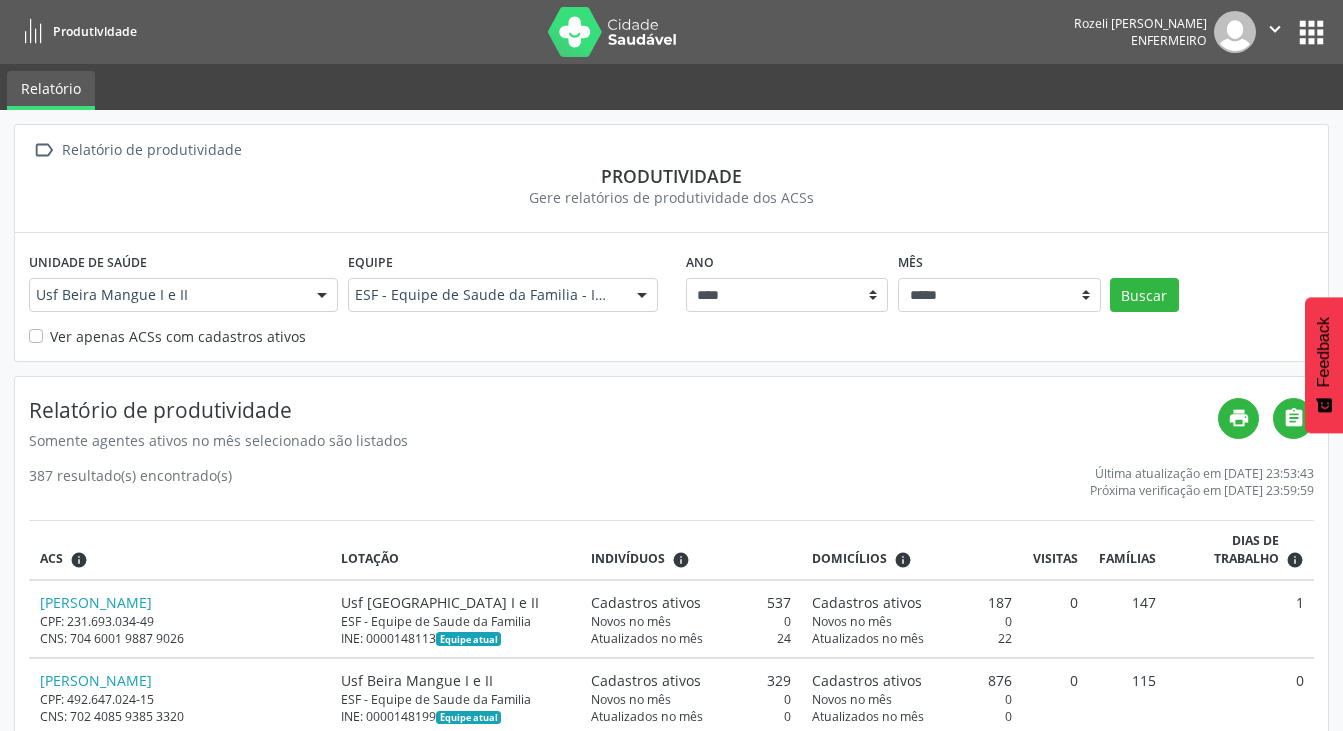 drag, startPoint x: 0, startPoint y: 0, endPoint x: 489, endPoint y: 442, distance: 659.1548 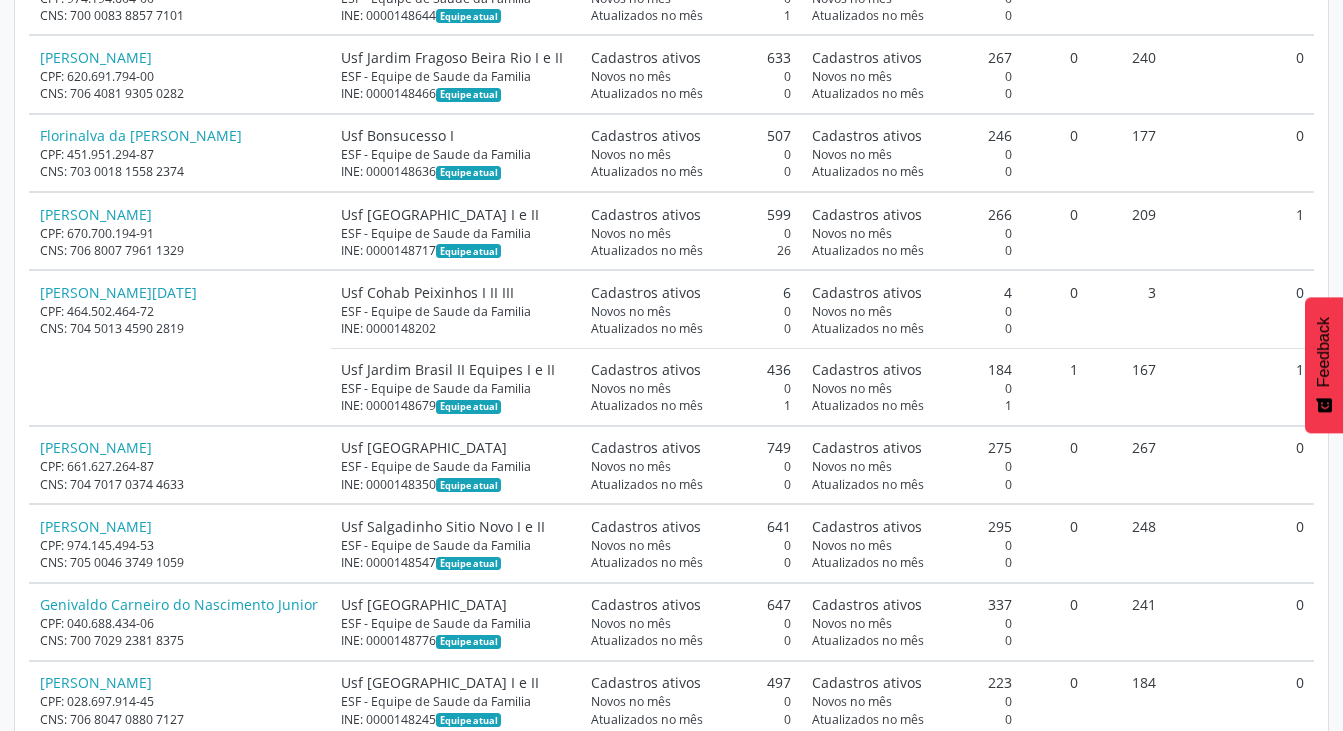 scroll, scrollTop: 9195, scrollLeft: 0, axis: vertical 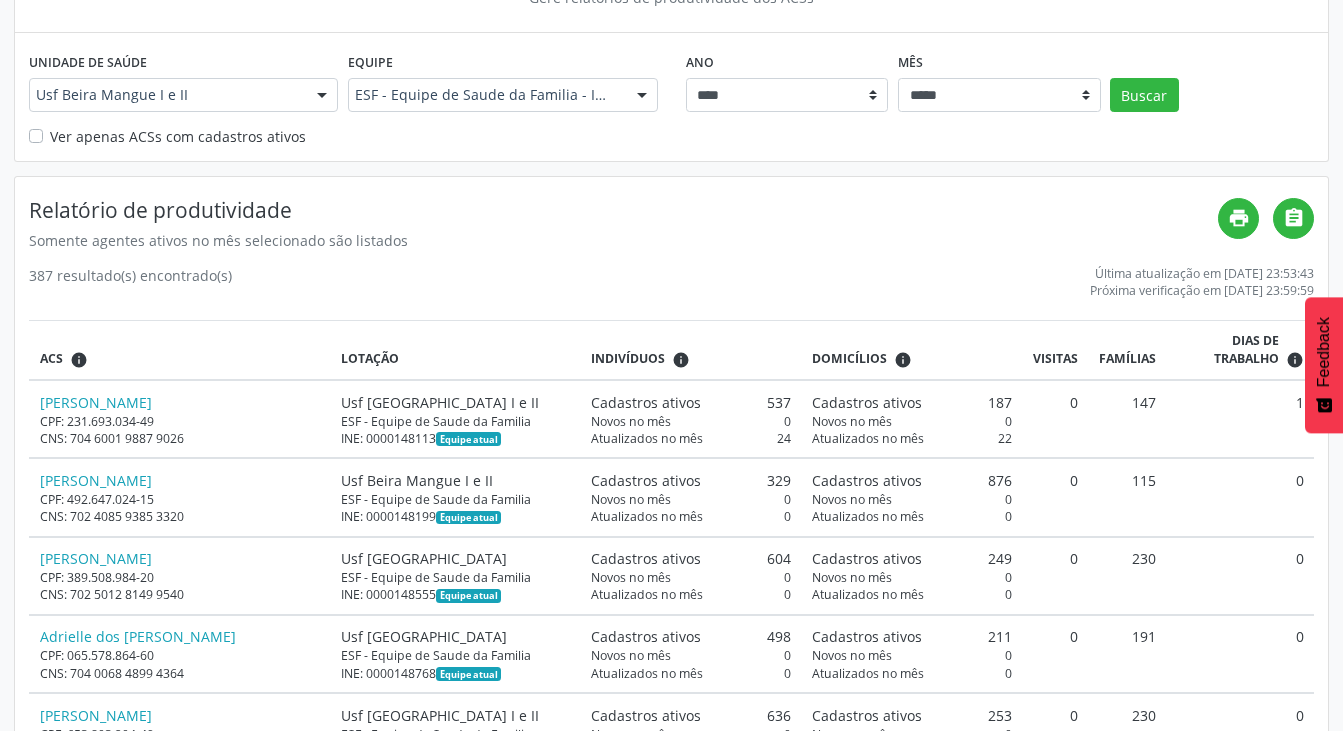 click on "Ver apenas ACSs com cadastros ativos" at bounding box center (178, 136) 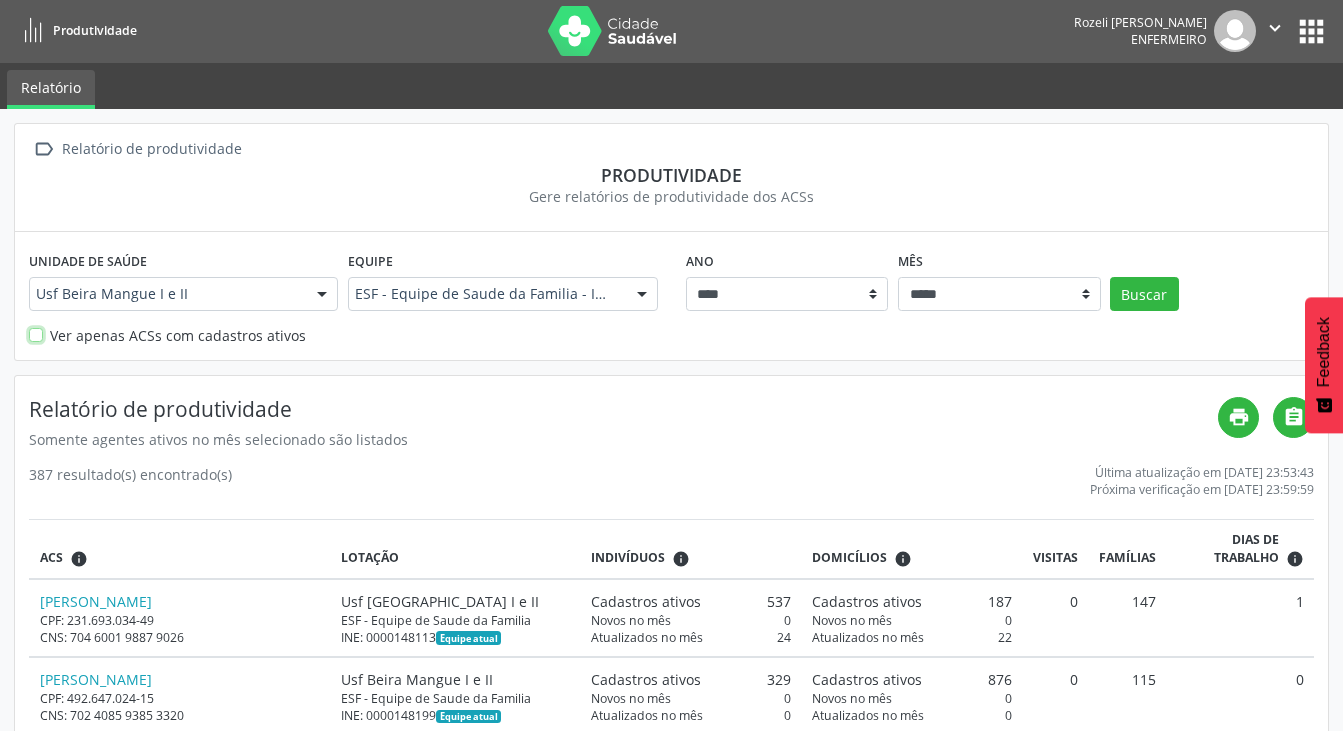 scroll, scrollTop: 0, scrollLeft: 0, axis: both 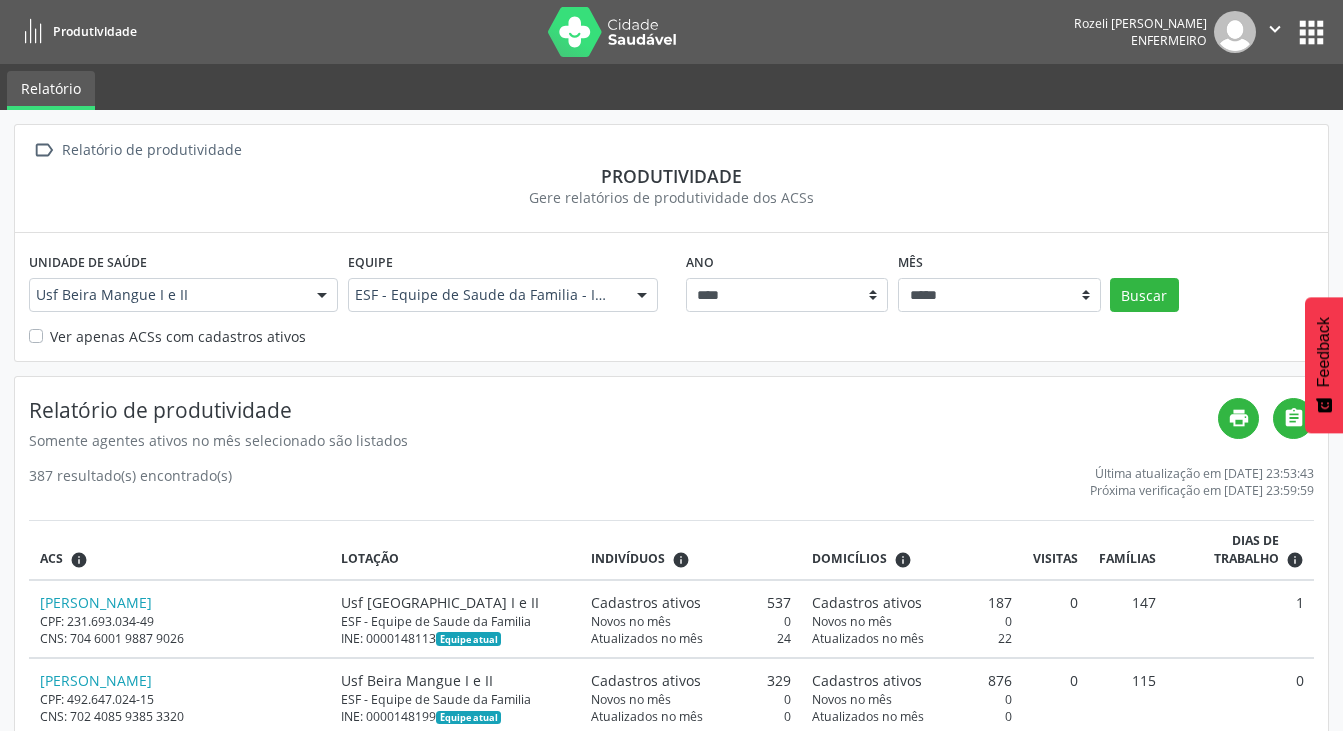click at bounding box center (33, 32) 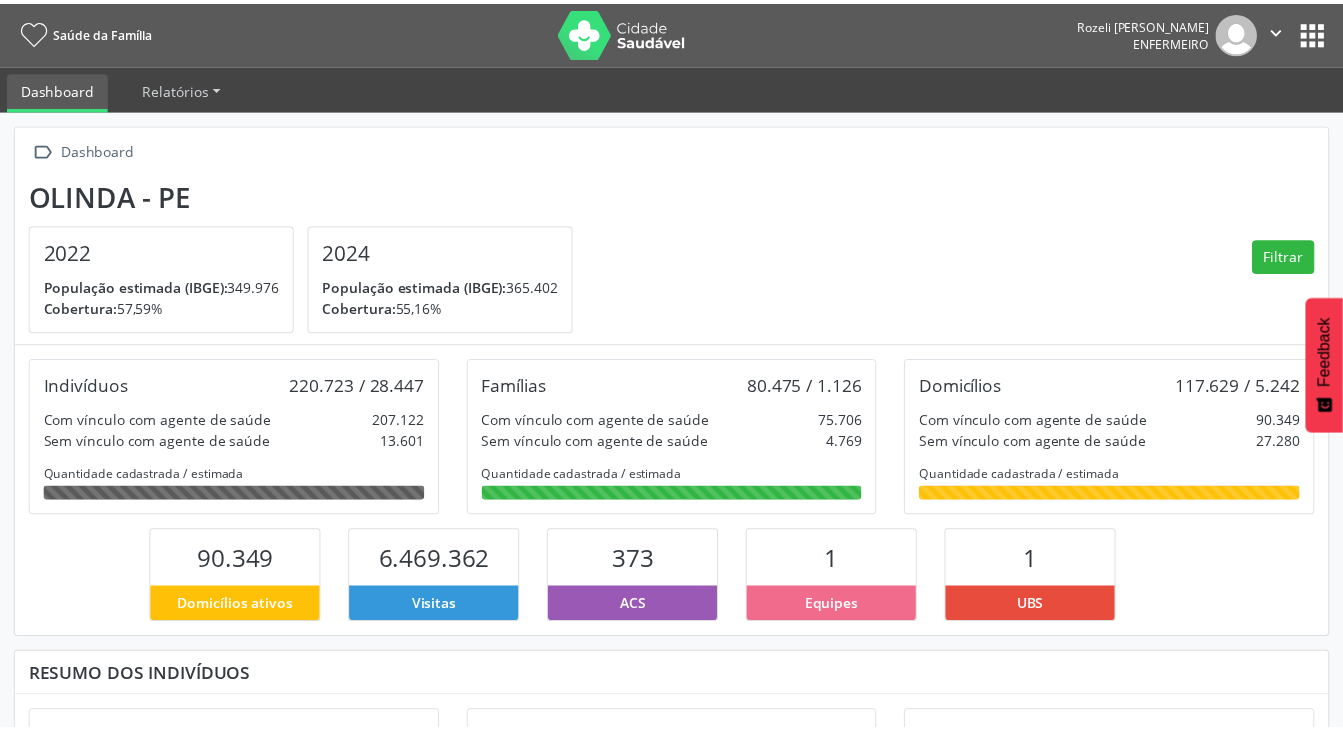 scroll, scrollTop: 105, scrollLeft: 0, axis: vertical 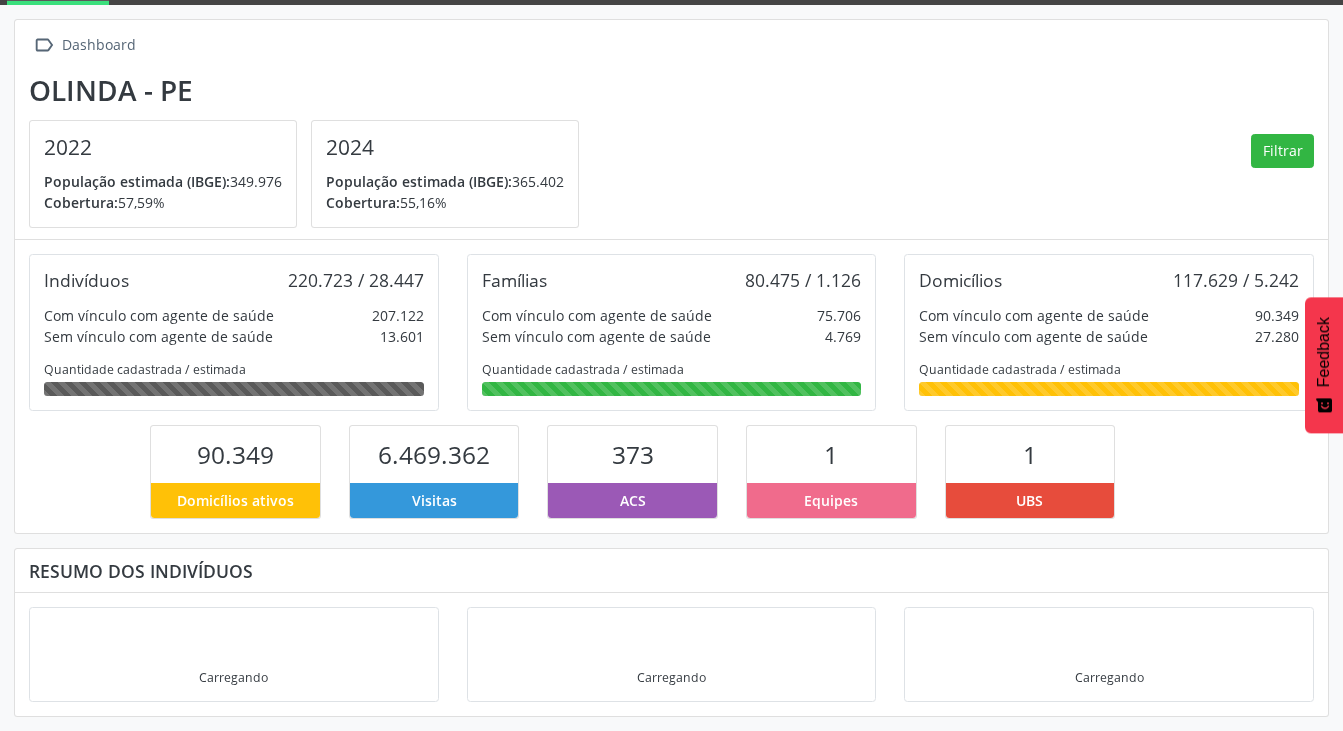 click on "Olinda - PE
2022 População estimada (IBGE):
349.976
[GEOGRAPHIC_DATA]:  57,59%
2024 População estimada (IBGE):
365.402
Cobertura:  55,16%
Filtrar" at bounding box center (671, 151) 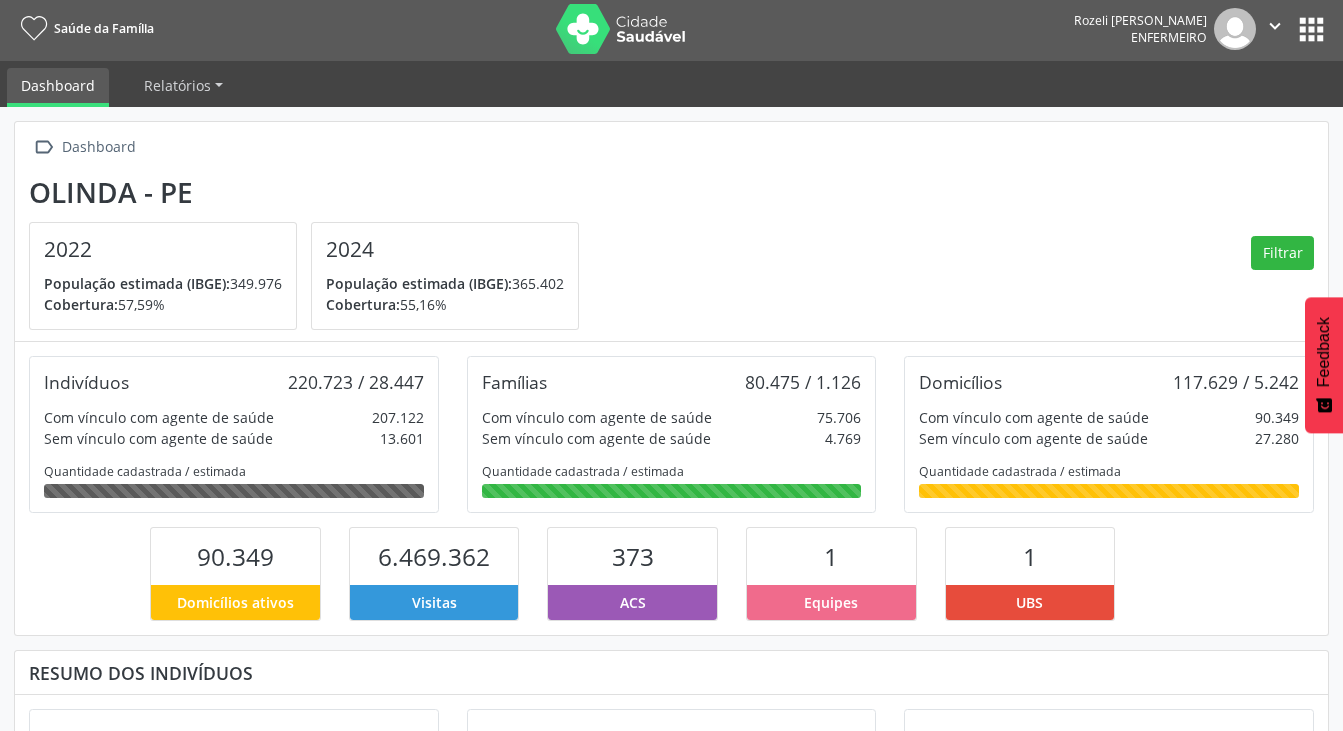 scroll, scrollTop: 0, scrollLeft: 0, axis: both 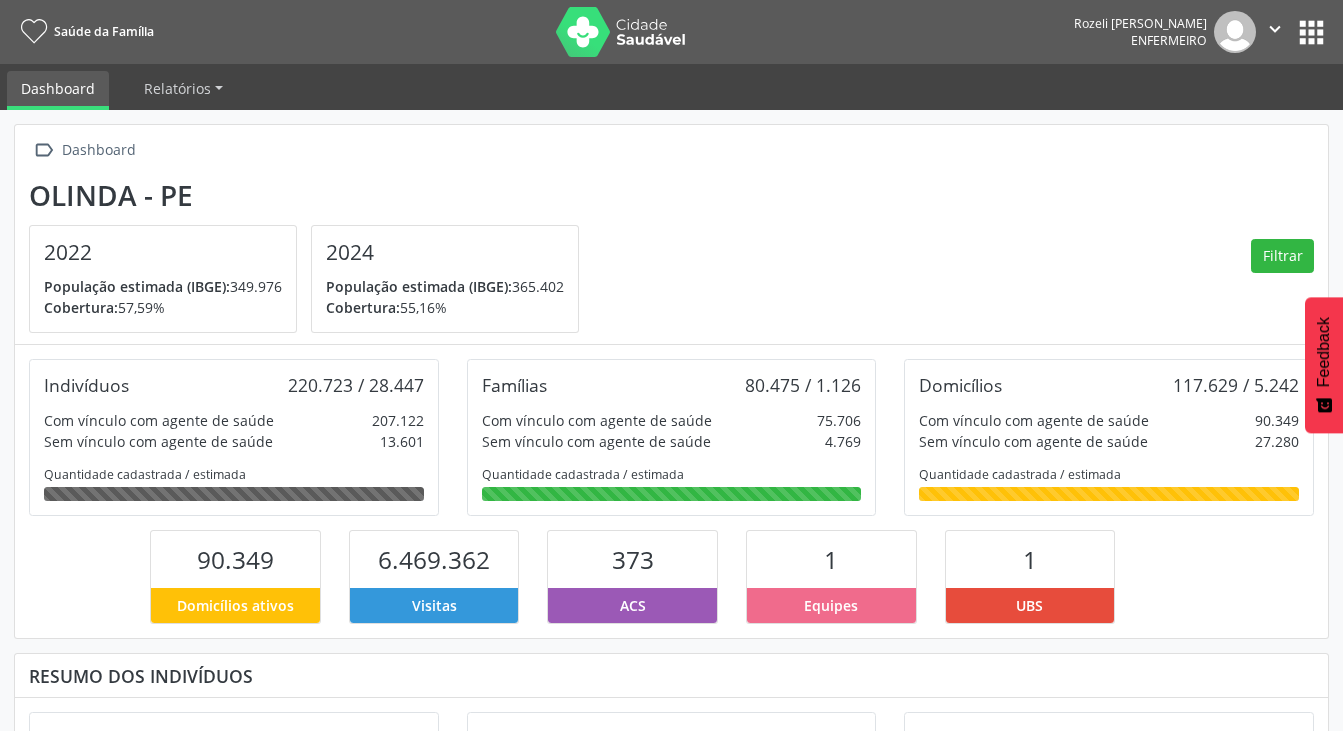 click on "apps" at bounding box center (1311, 32) 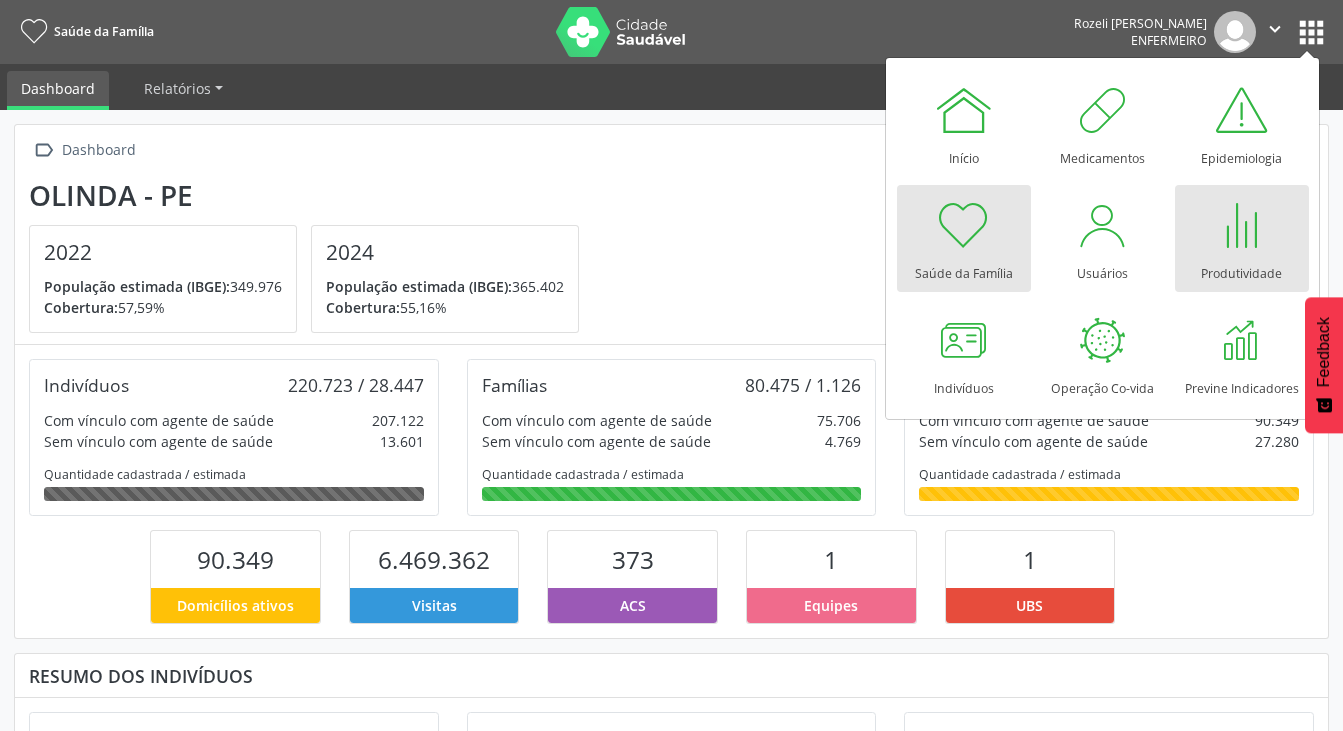 drag, startPoint x: 1225, startPoint y: 255, endPoint x: 1232, endPoint y: 232, distance: 24.04163 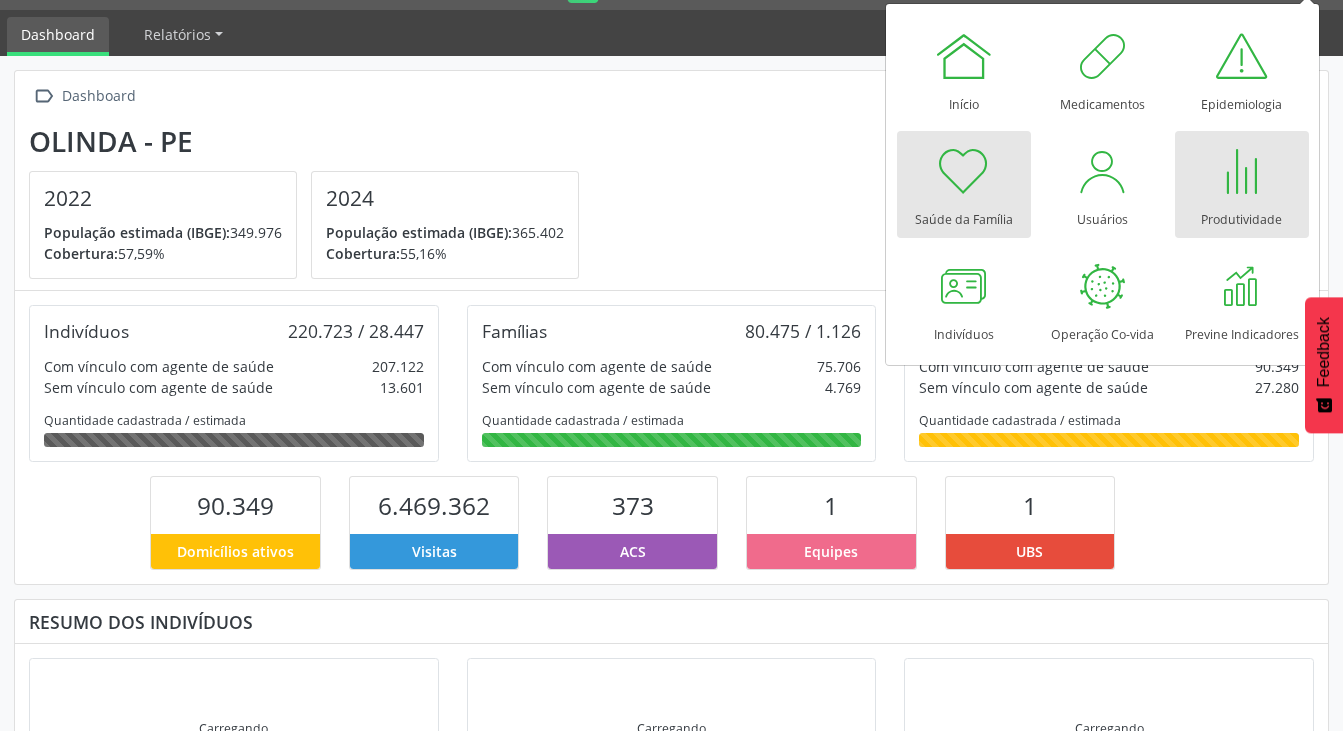 scroll, scrollTop: 105, scrollLeft: 0, axis: vertical 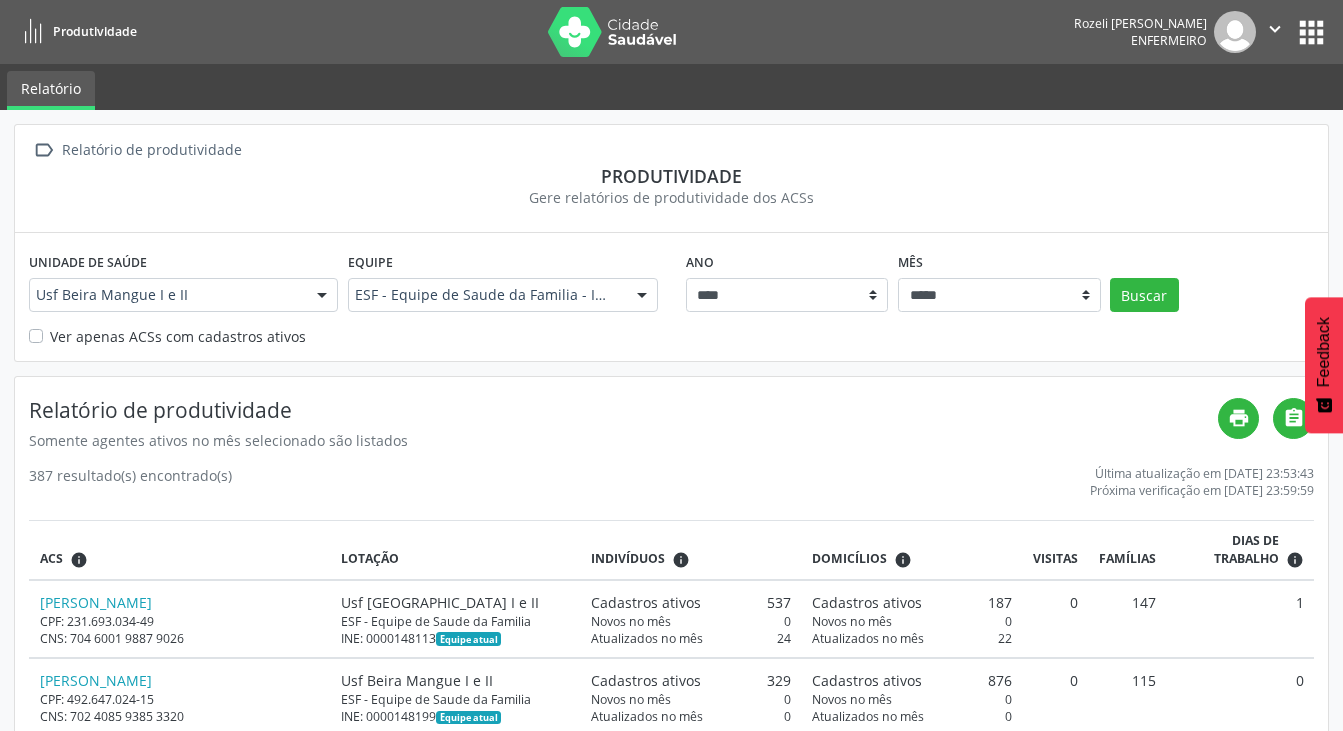 click on "apps" at bounding box center (1311, 32) 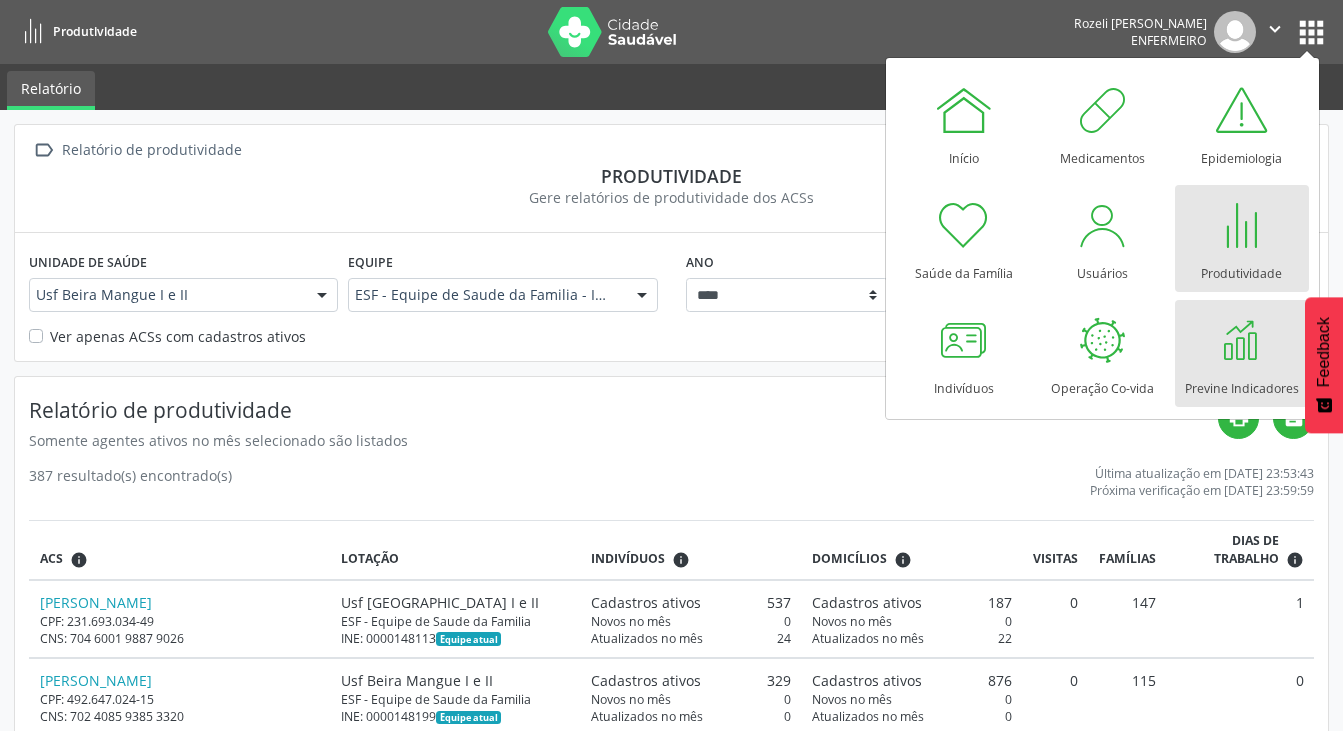 drag, startPoint x: 1226, startPoint y: 360, endPoint x: 1241, endPoint y: 354, distance: 16.155495 